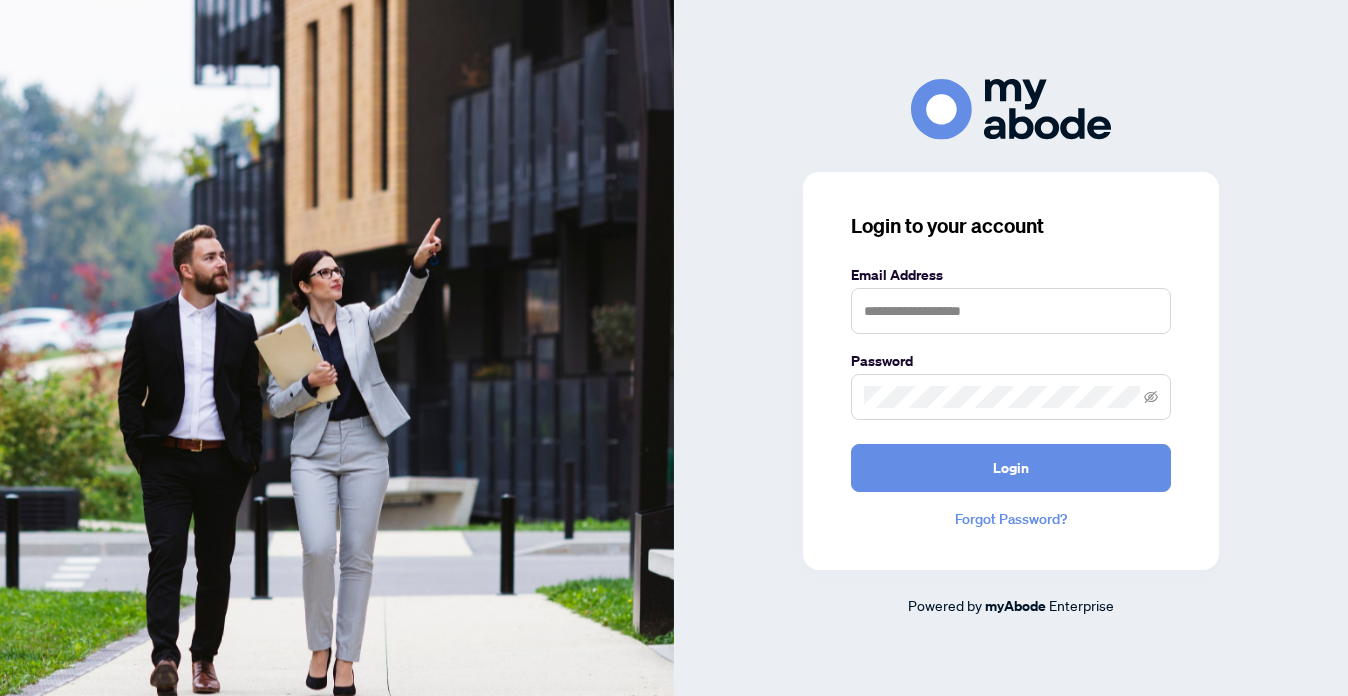 scroll, scrollTop: 0, scrollLeft: 0, axis: both 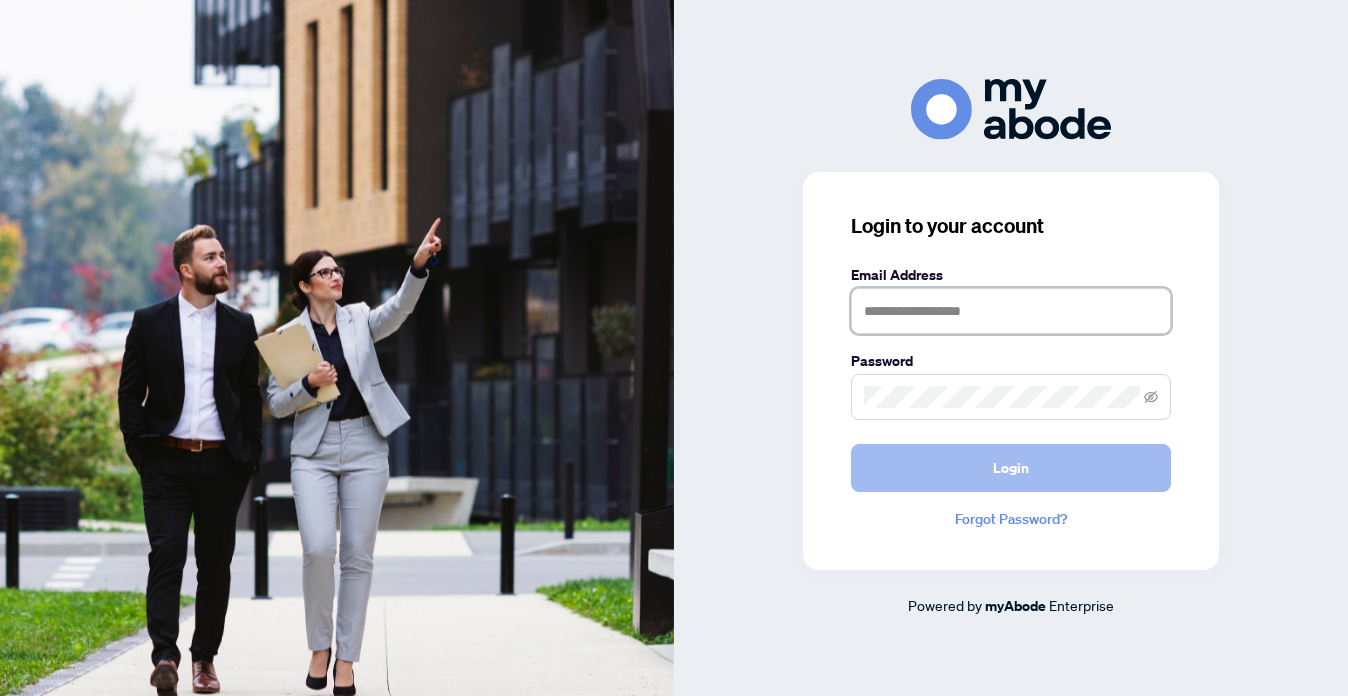 type on "**********" 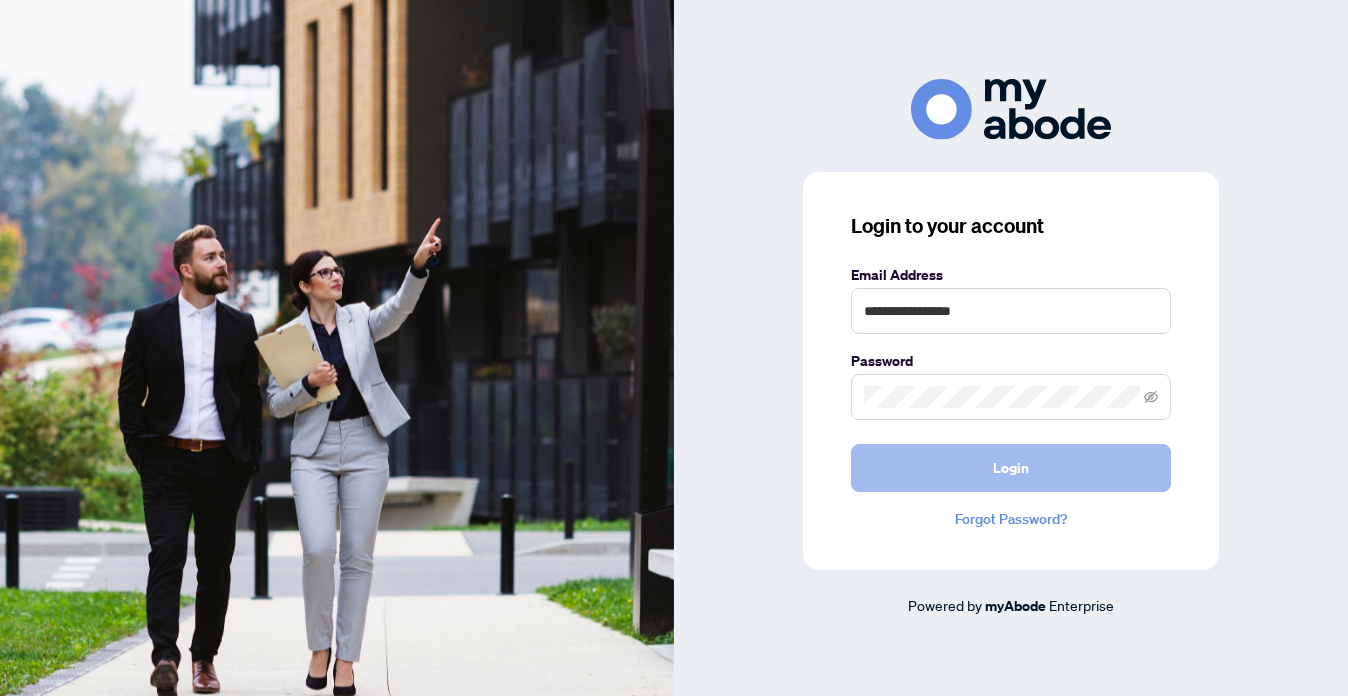click on "Login" at bounding box center [1011, 468] 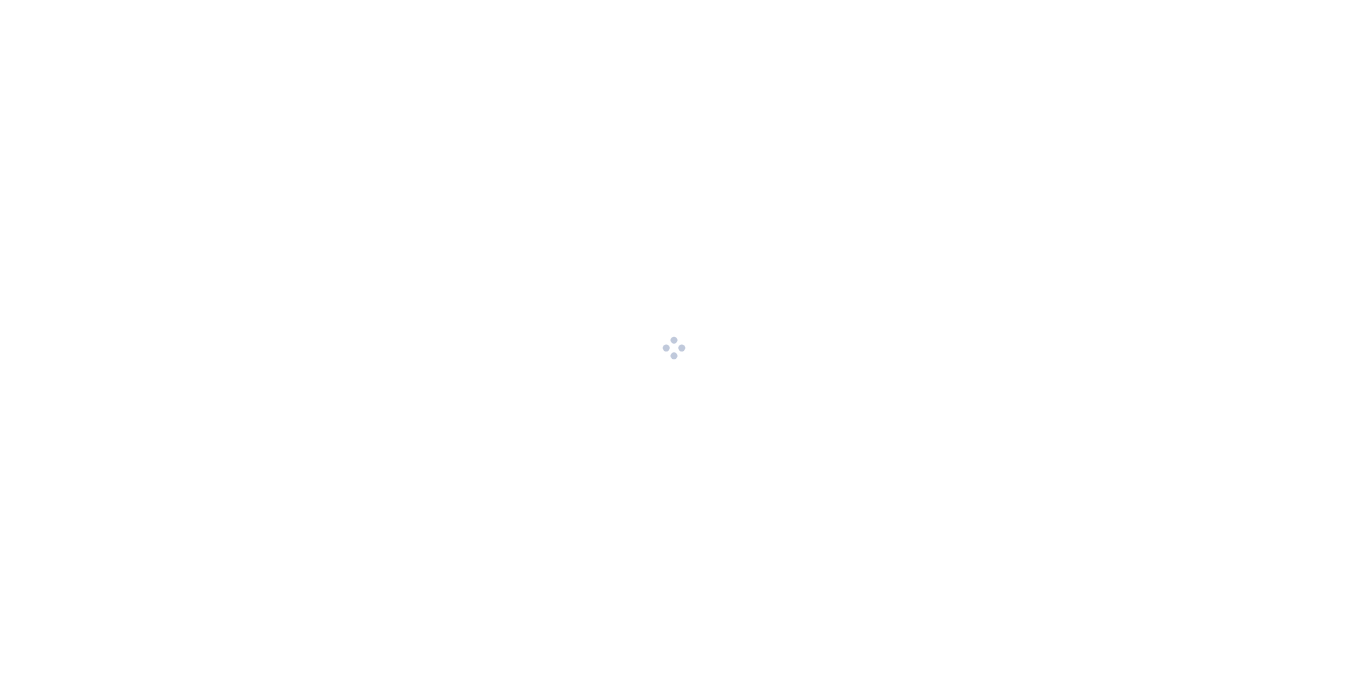 scroll, scrollTop: 0, scrollLeft: 0, axis: both 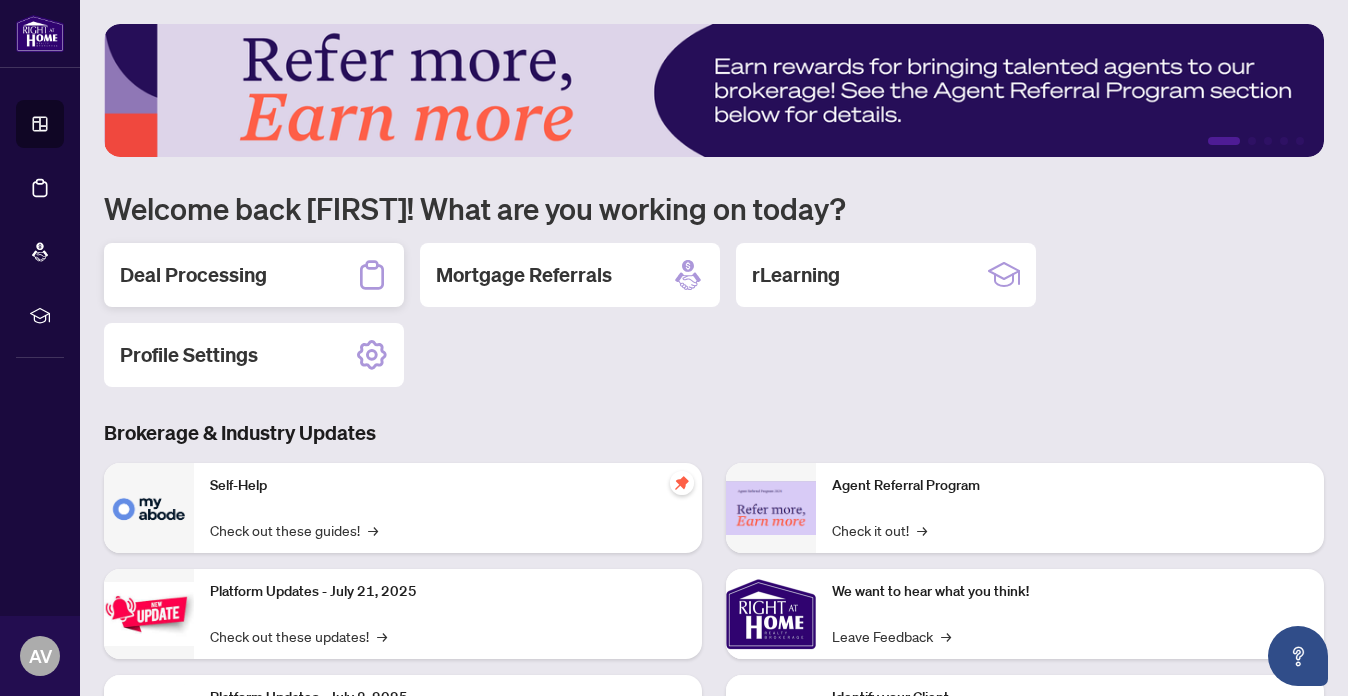 click on "Deal Processing" at bounding box center (193, 275) 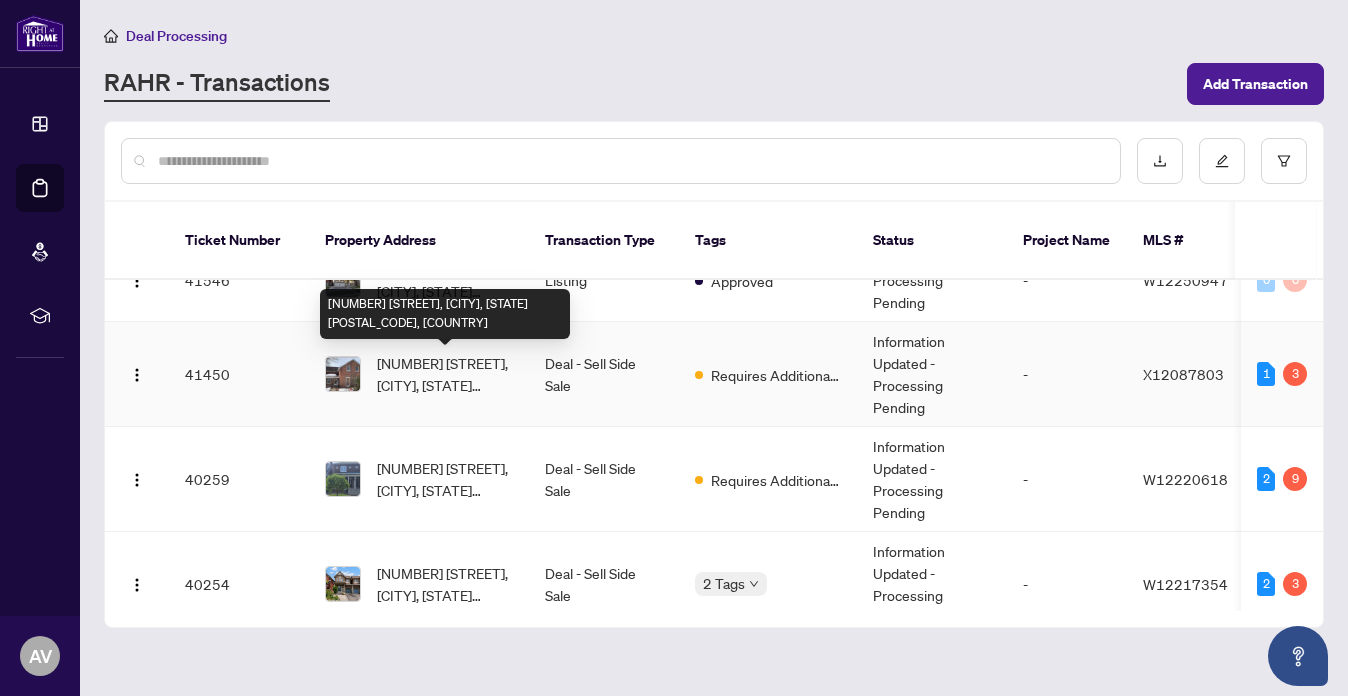 scroll, scrollTop: 439, scrollLeft: 0, axis: vertical 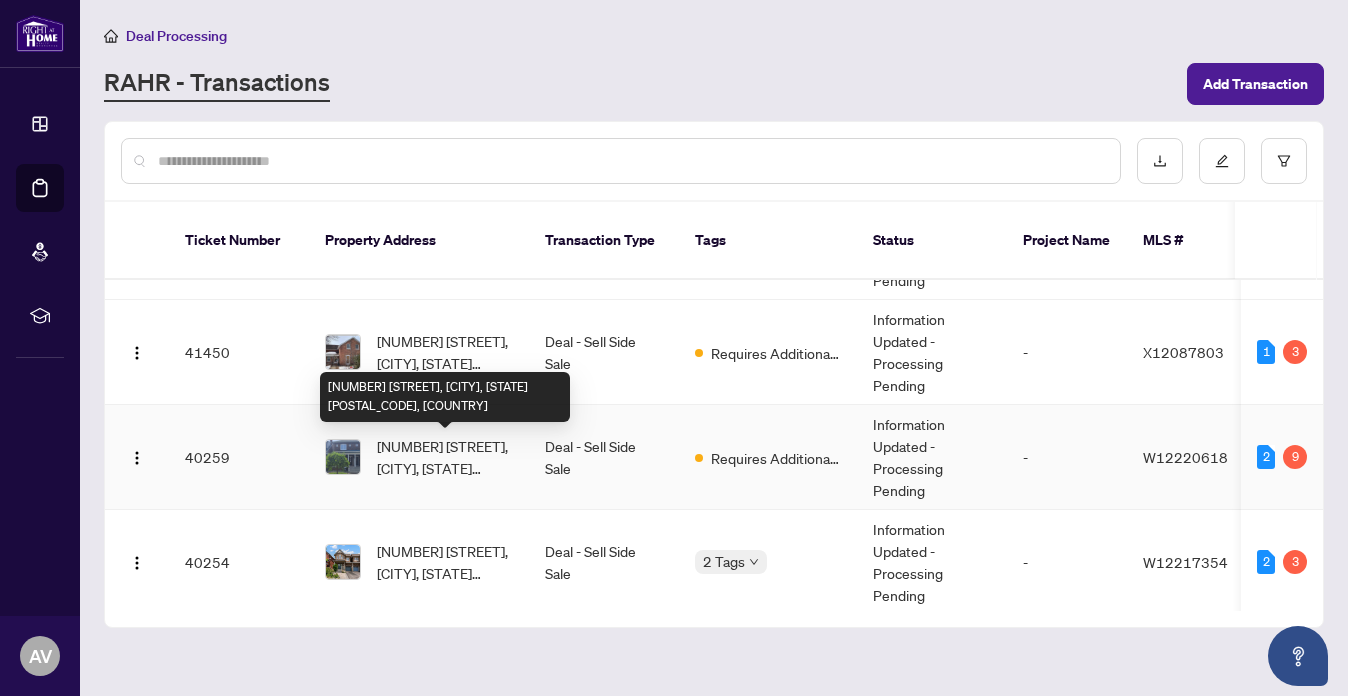 click on "[NUMBER] [STREET], [CITY], [STATE] [POSTAL_CODE], [COUNTRY]" at bounding box center [445, 457] 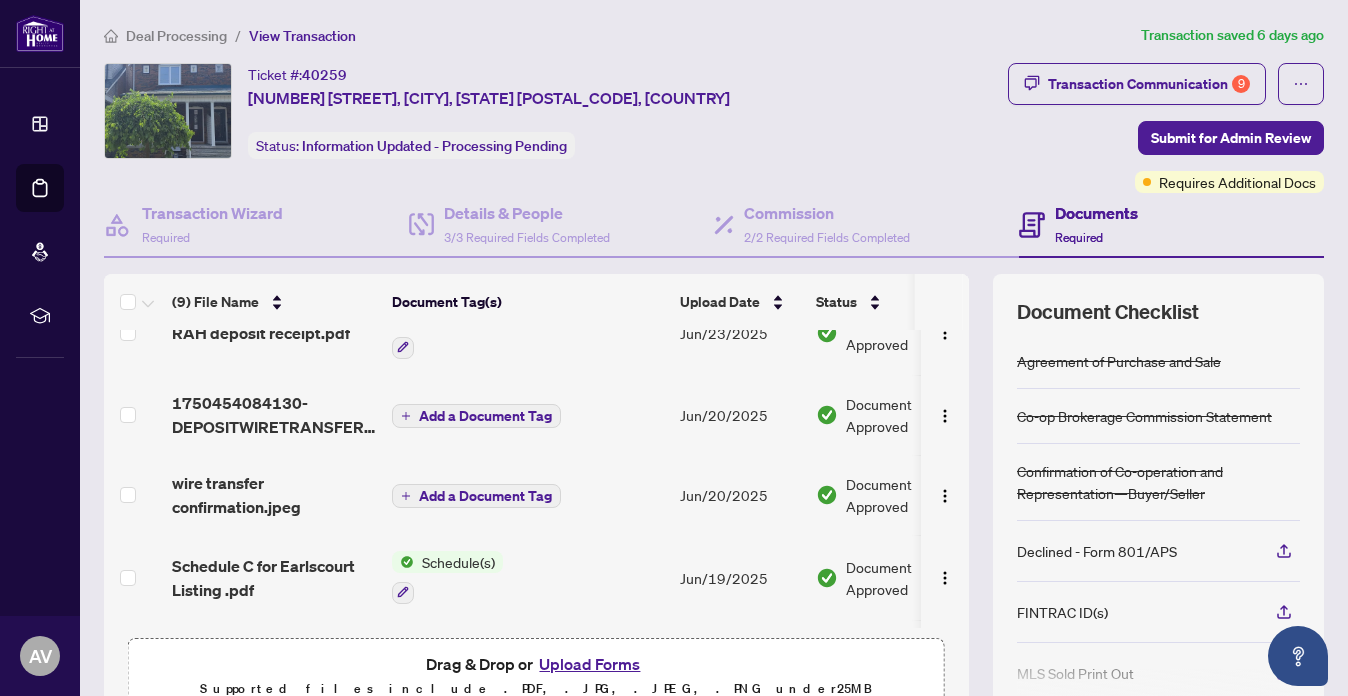 scroll, scrollTop: 447, scrollLeft: 0, axis: vertical 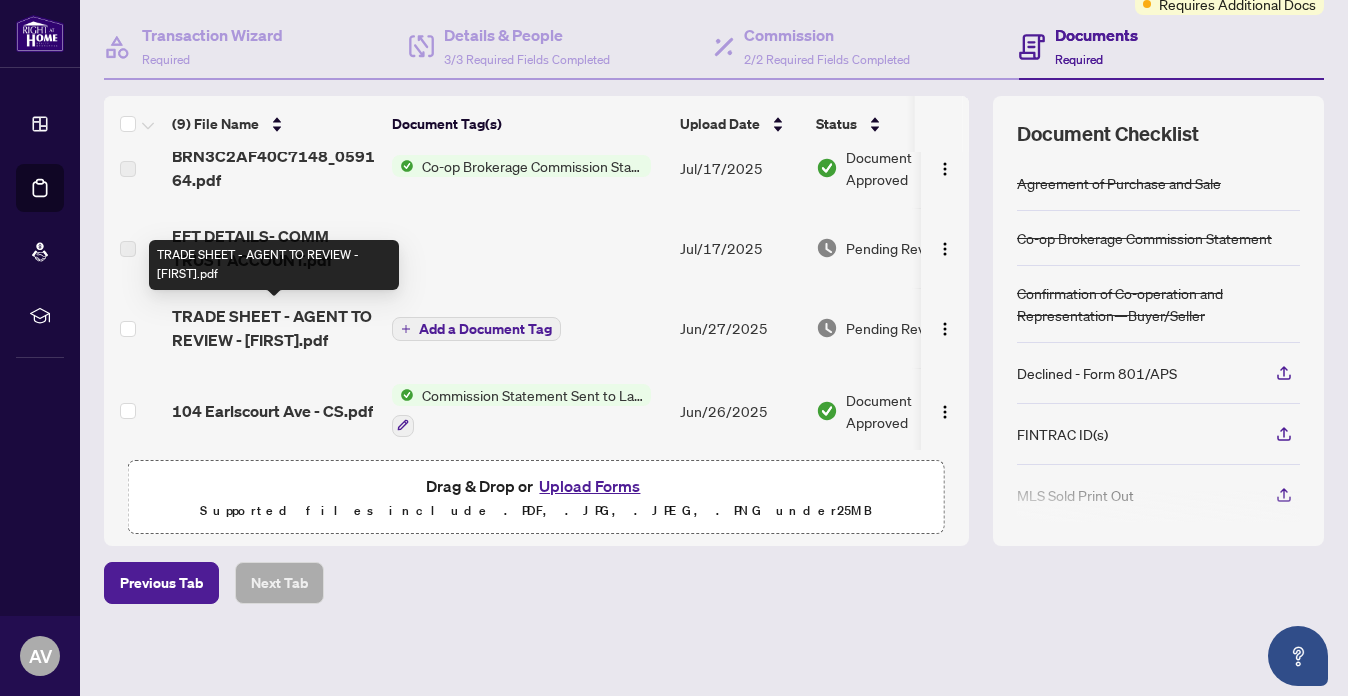 click on "TRADE SHEET - AGENT TO REVIEW - [FIRST].pdf" at bounding box center [274, 328] 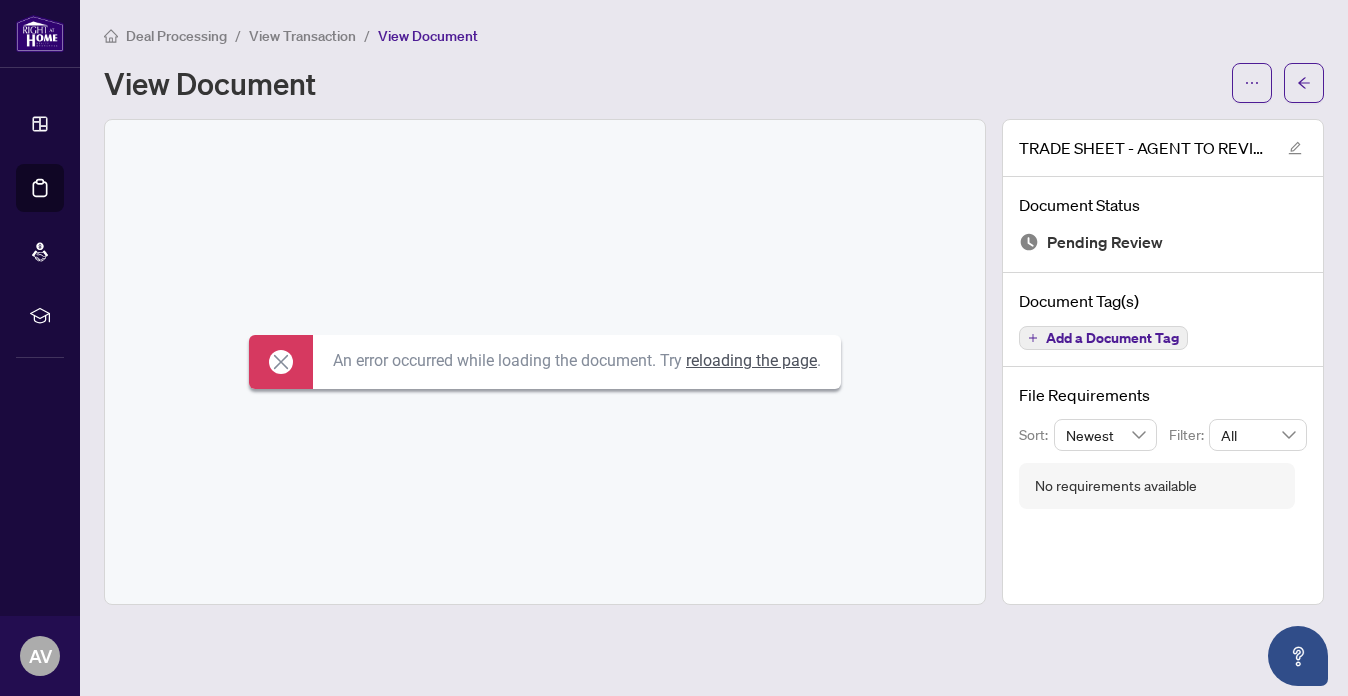 click on "reloading the page" at bounding box center (751, 360) 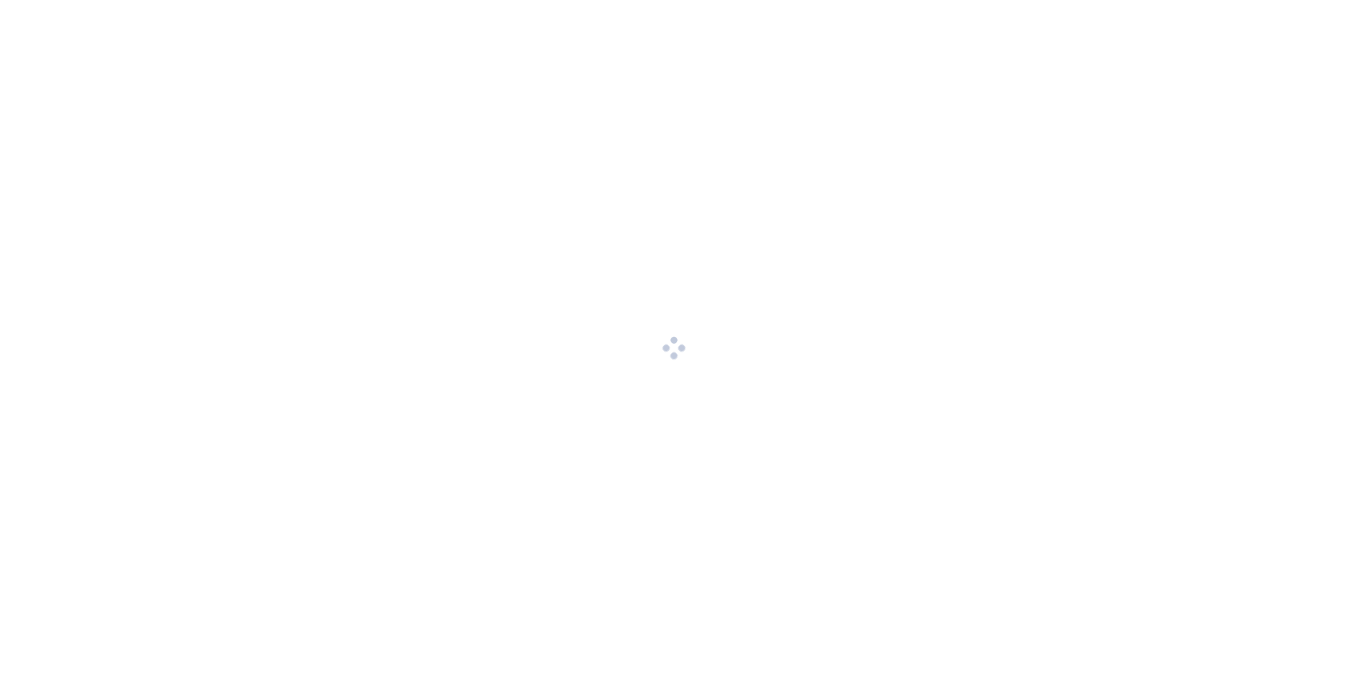scroll, scrollTop: 0, scrollLeft: 0, axis: both 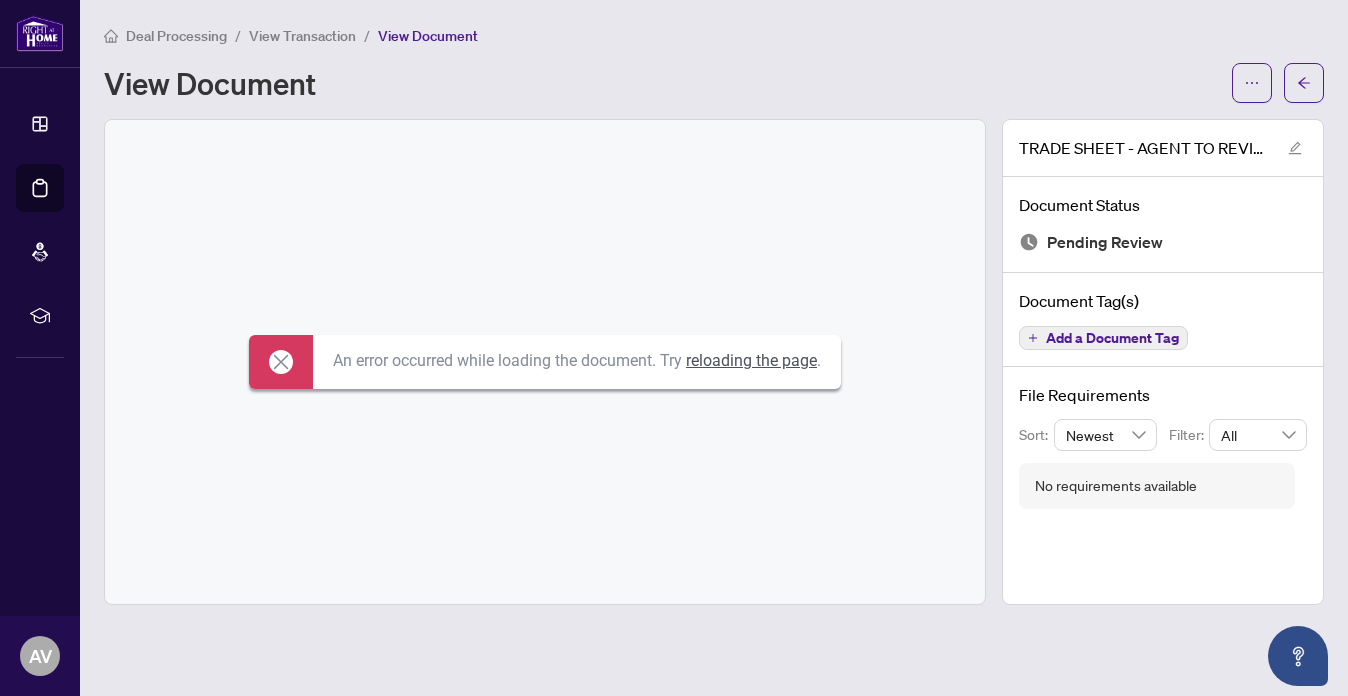 click on "Deal Processing" at bounding box center [165, 35] 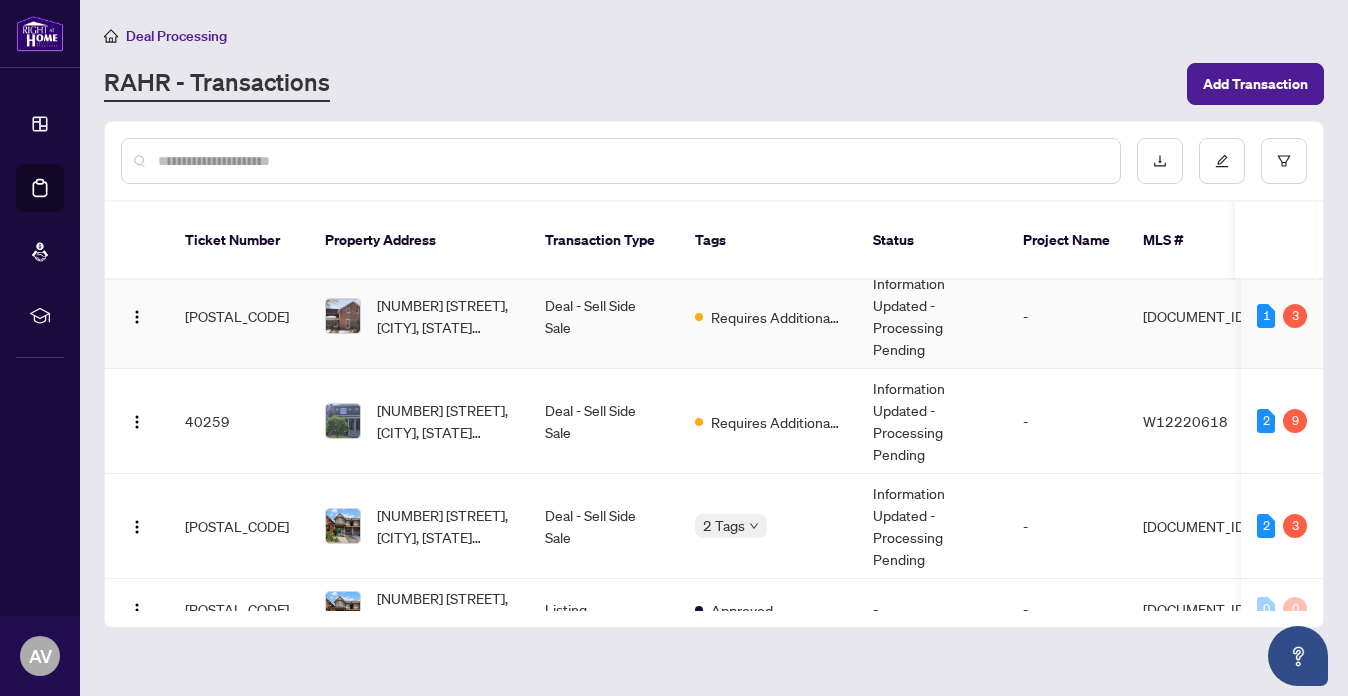 scroll, scrollTop: 487, scrollLeft: 0, axis: vertical 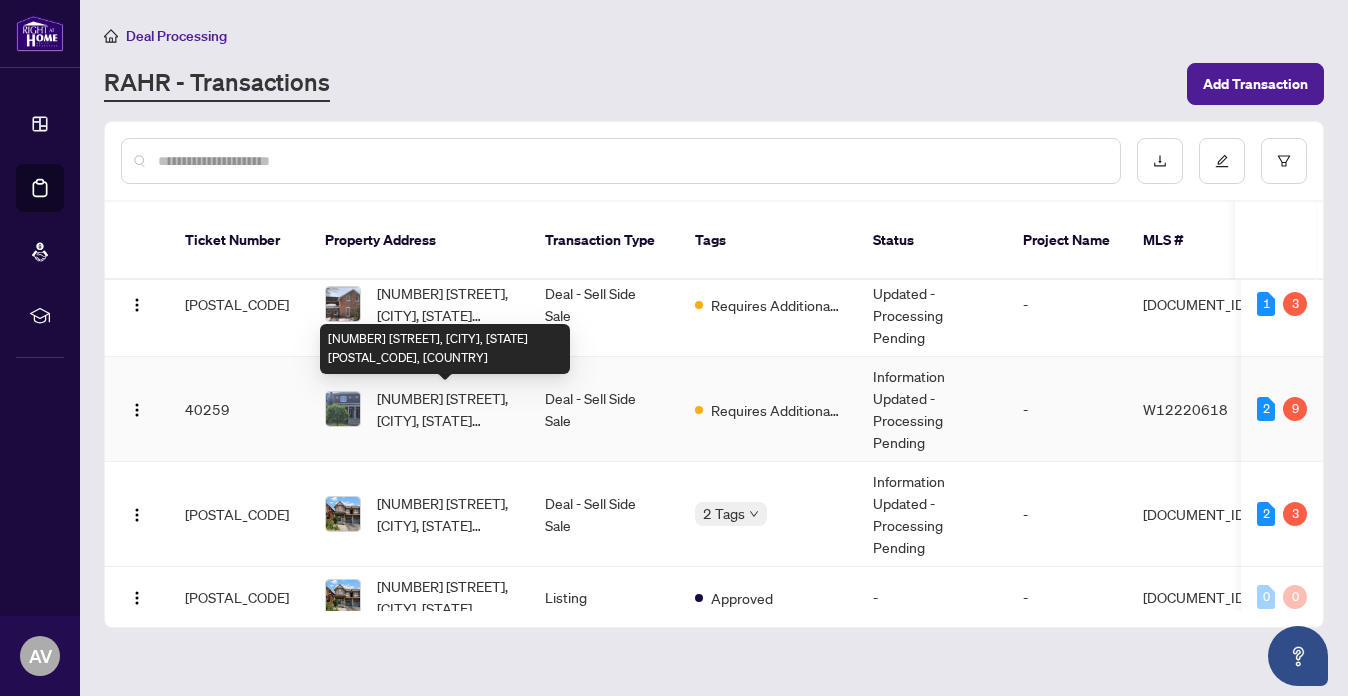 click on "[NUMBER] [STREET], [CITY], [STATE] [POSTAL_CODE], [COUNTRY]" at bounding box center [445, 409] 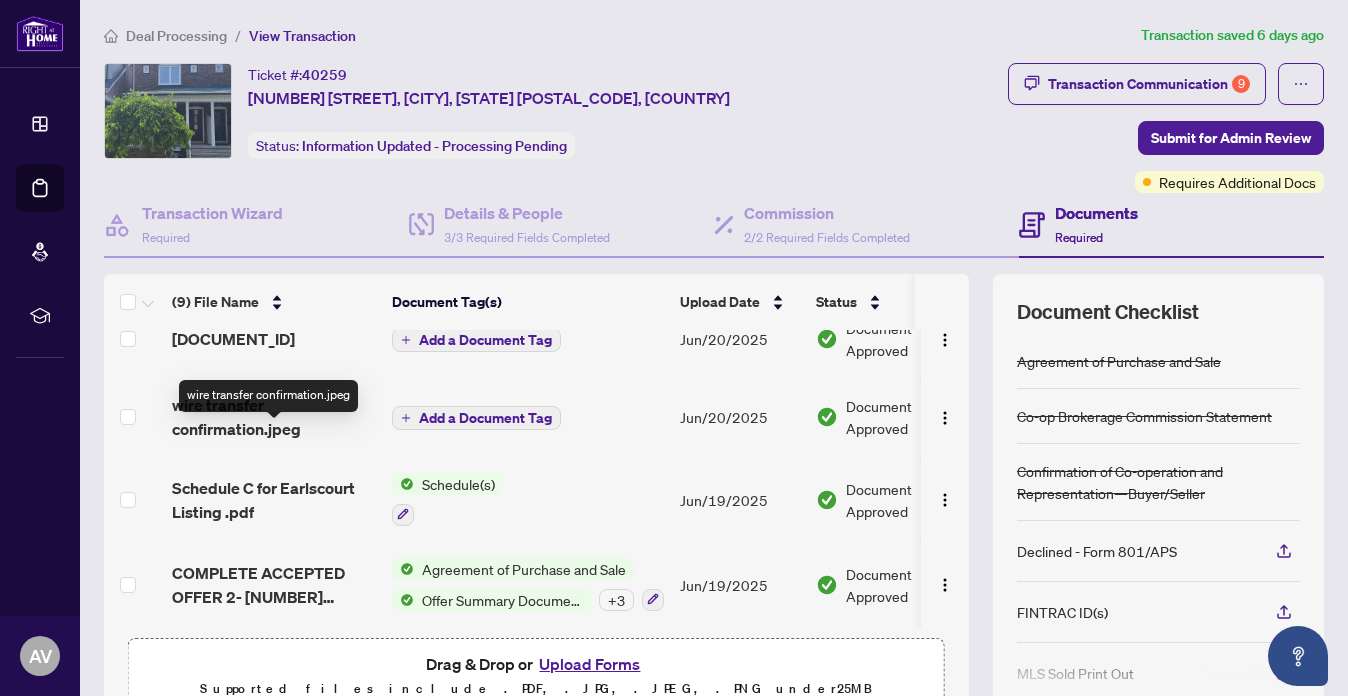 scroll, scrollTop: 447, scrollLeft: 0, axis: vertical 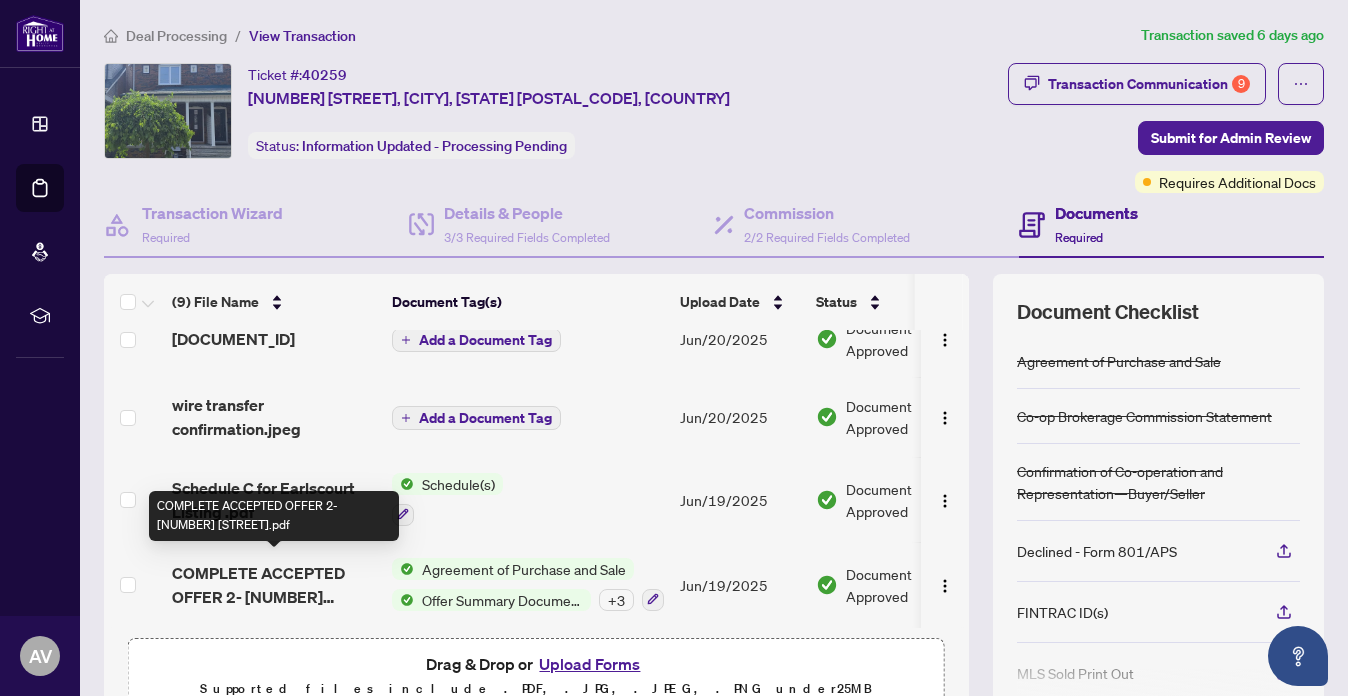 click on "COMPLETE ACCEPTED OFFER 2- 104 Earlscourt Ave.pdf" at bounding box center [274, 585] 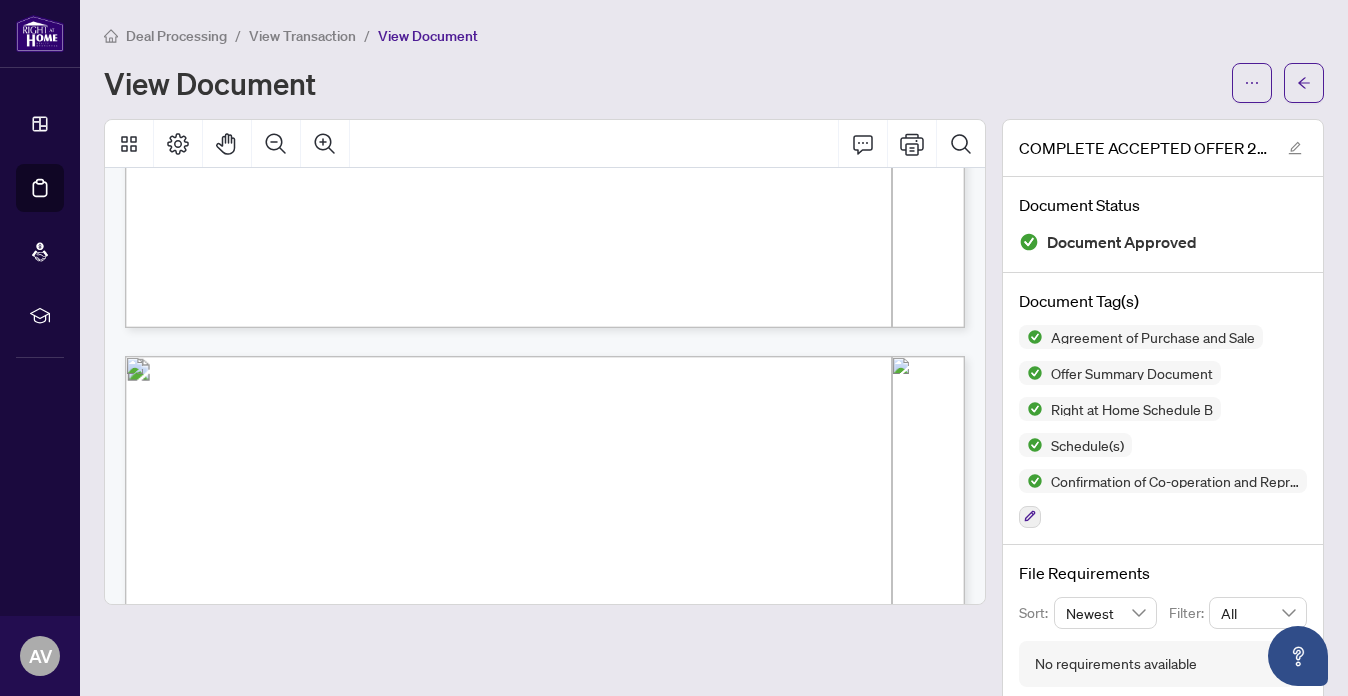 scroll, scrollTop: 5671, scrollLeft: 0, axis: vertical 